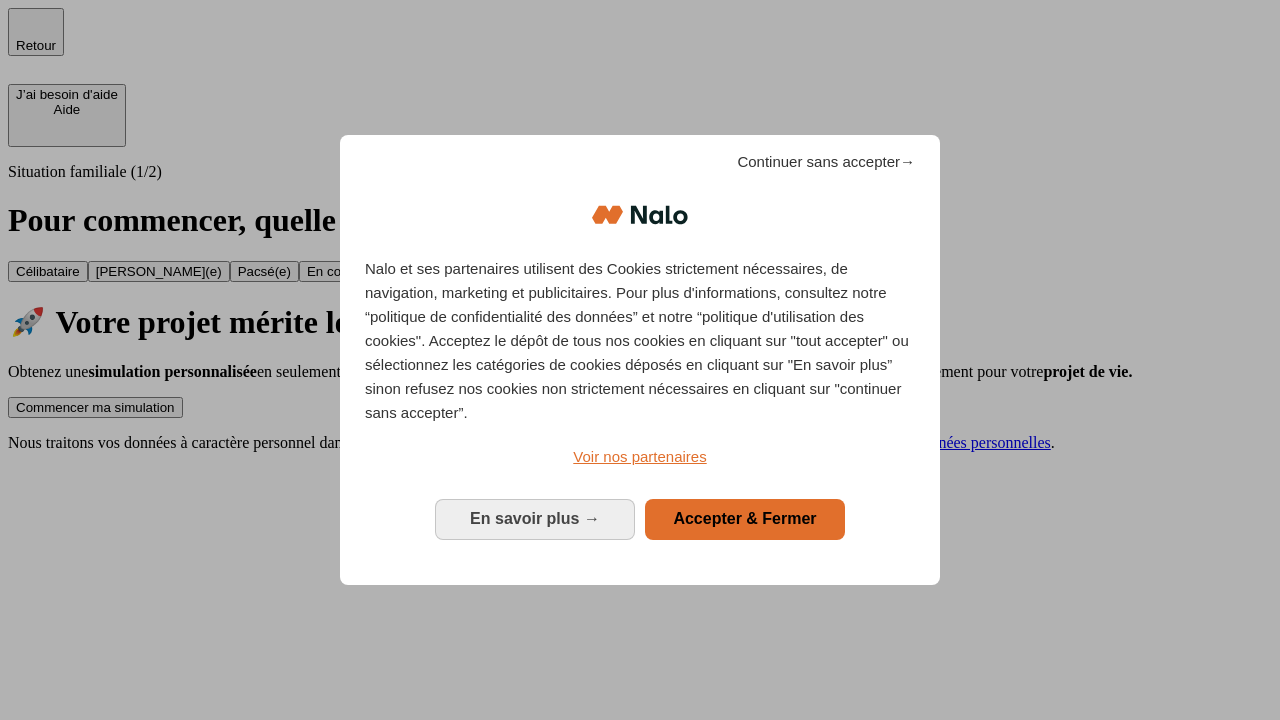 scroll, scrollTop: 0, scrollLeft: 0, axis: both 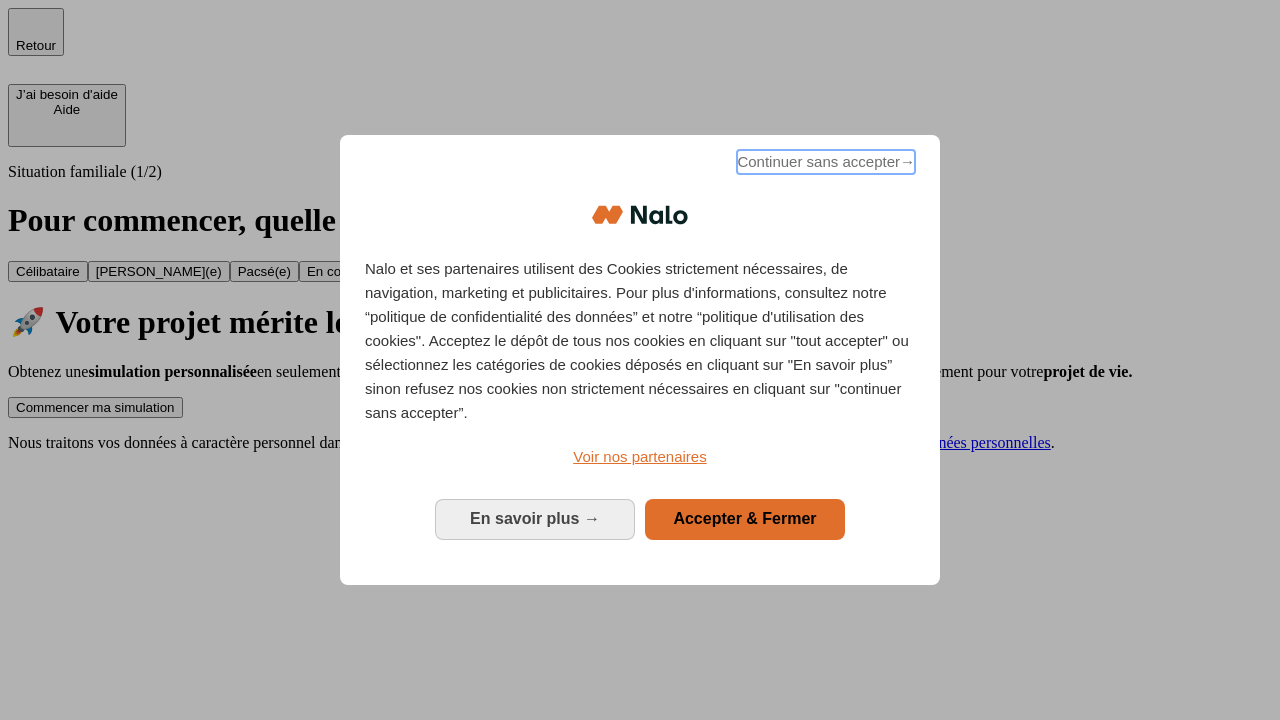 click on "Continuer sans accepter  →" at bounding box center [826, 162] 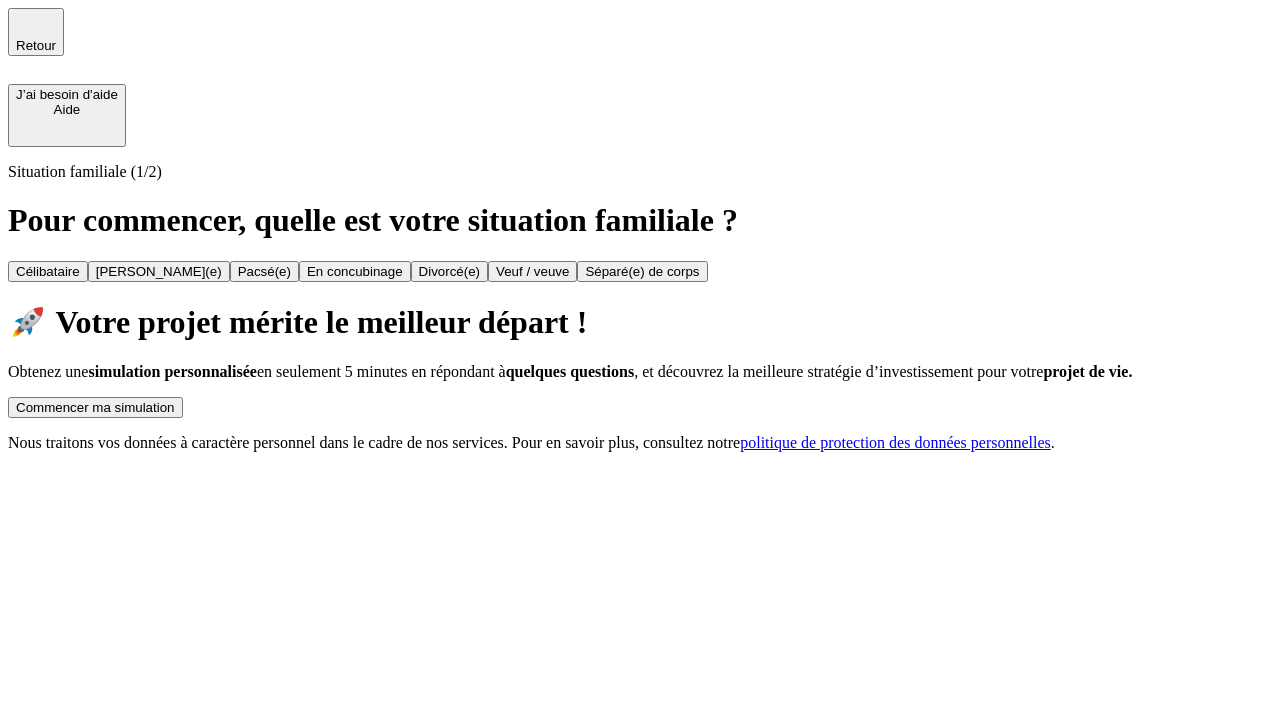 click on "Commencer ma simulation" at bounding box center [95, 407] 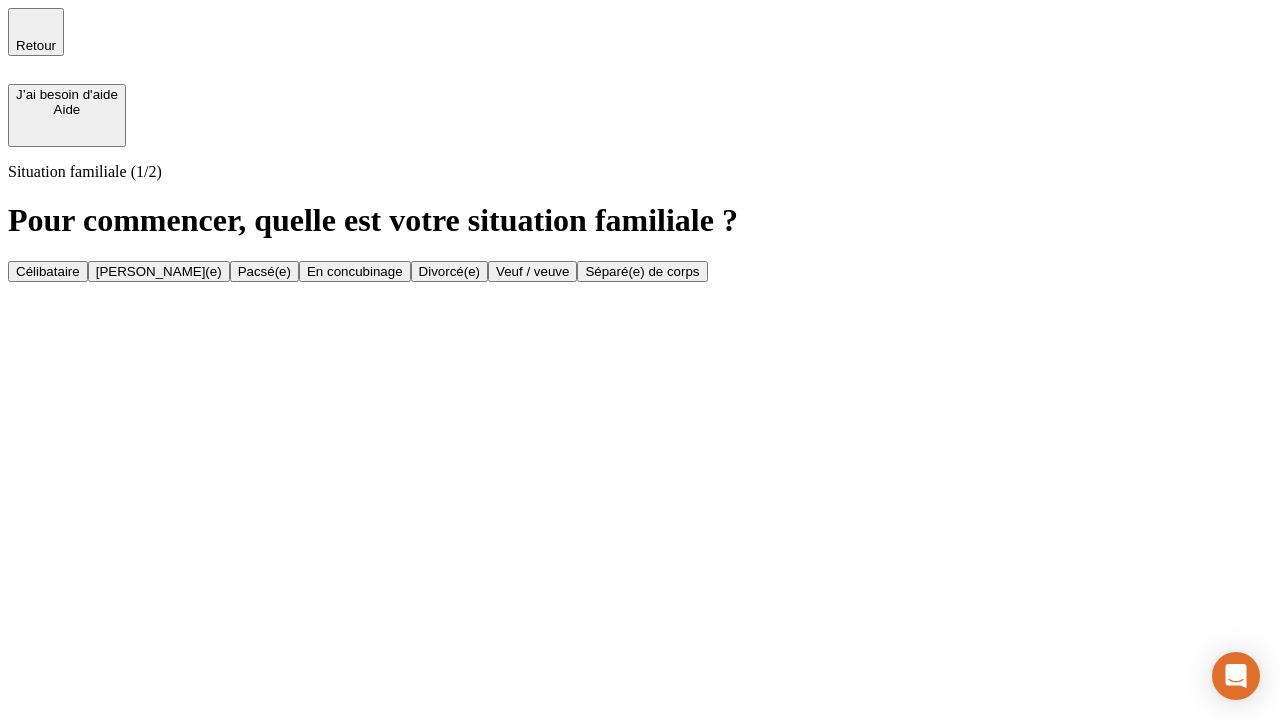click on "Veuf / veuve" at bounding box center (532, 271) 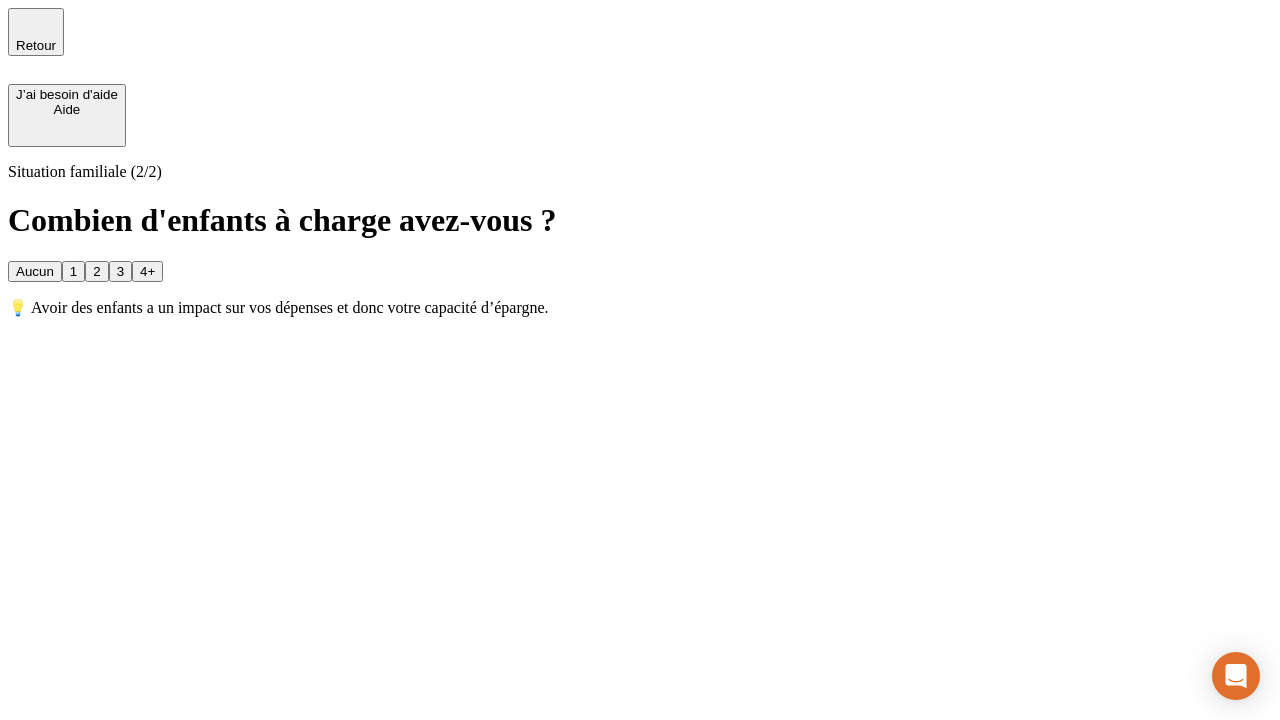 click on "1" at bounding box center [73, 271] 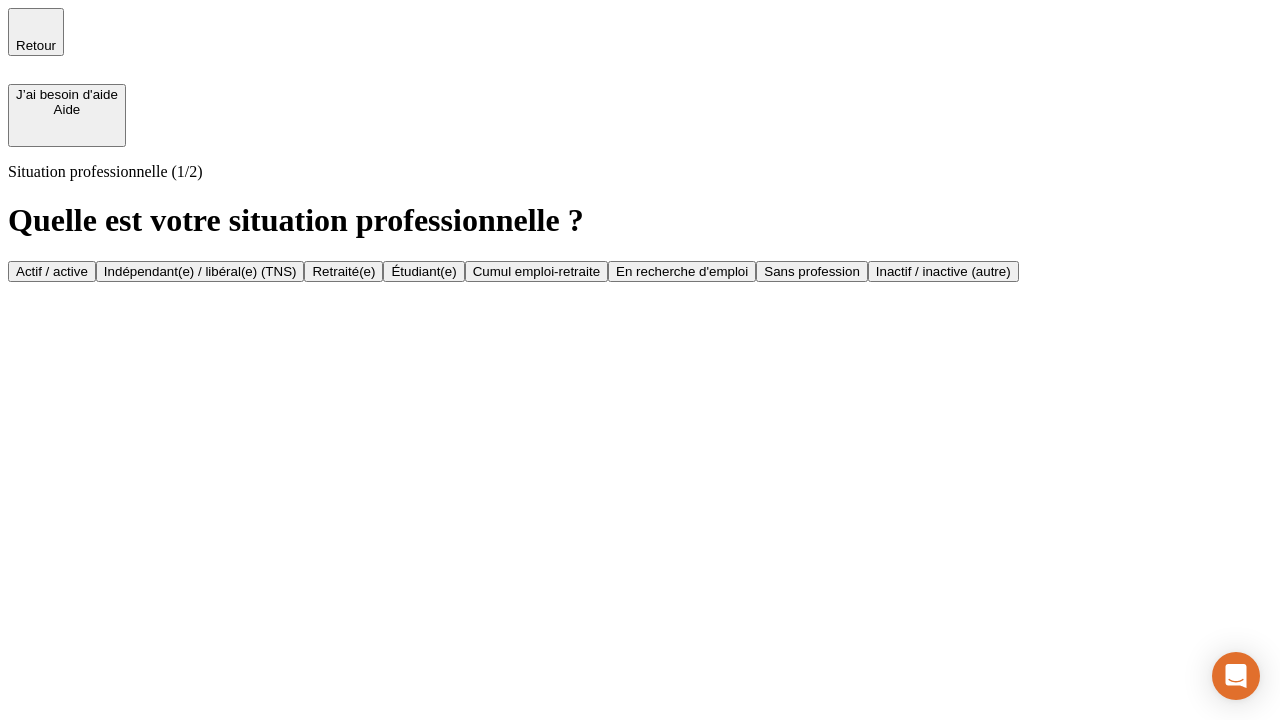 click on "Retraité(e)" at bounding box center [343, 271] 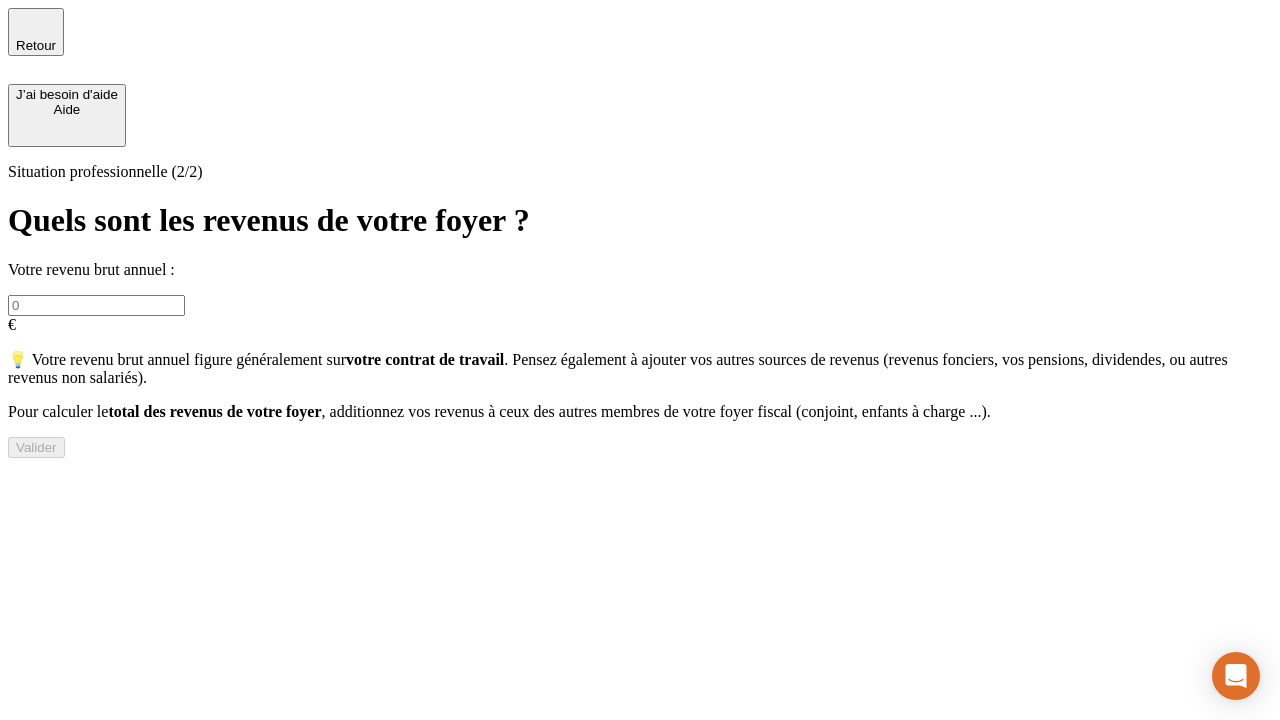 click at bounding box center [96, 305] 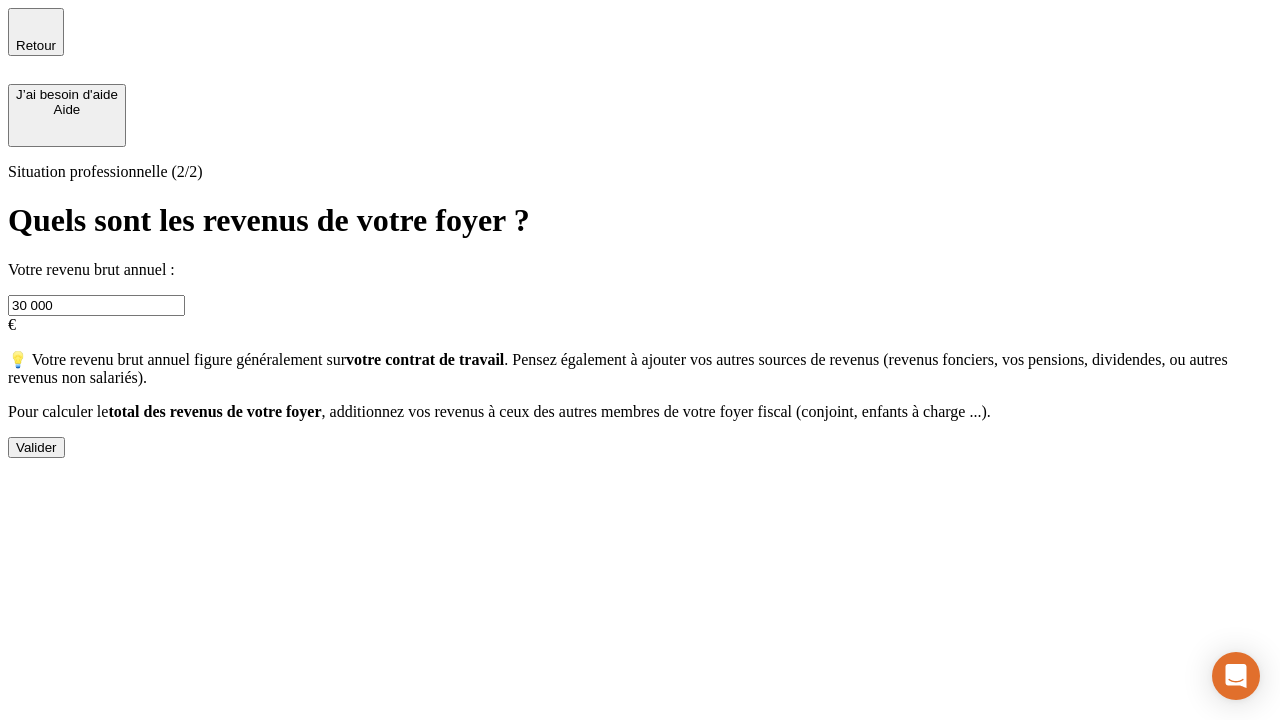 click on "Valider" at bounding box center (36, 447) 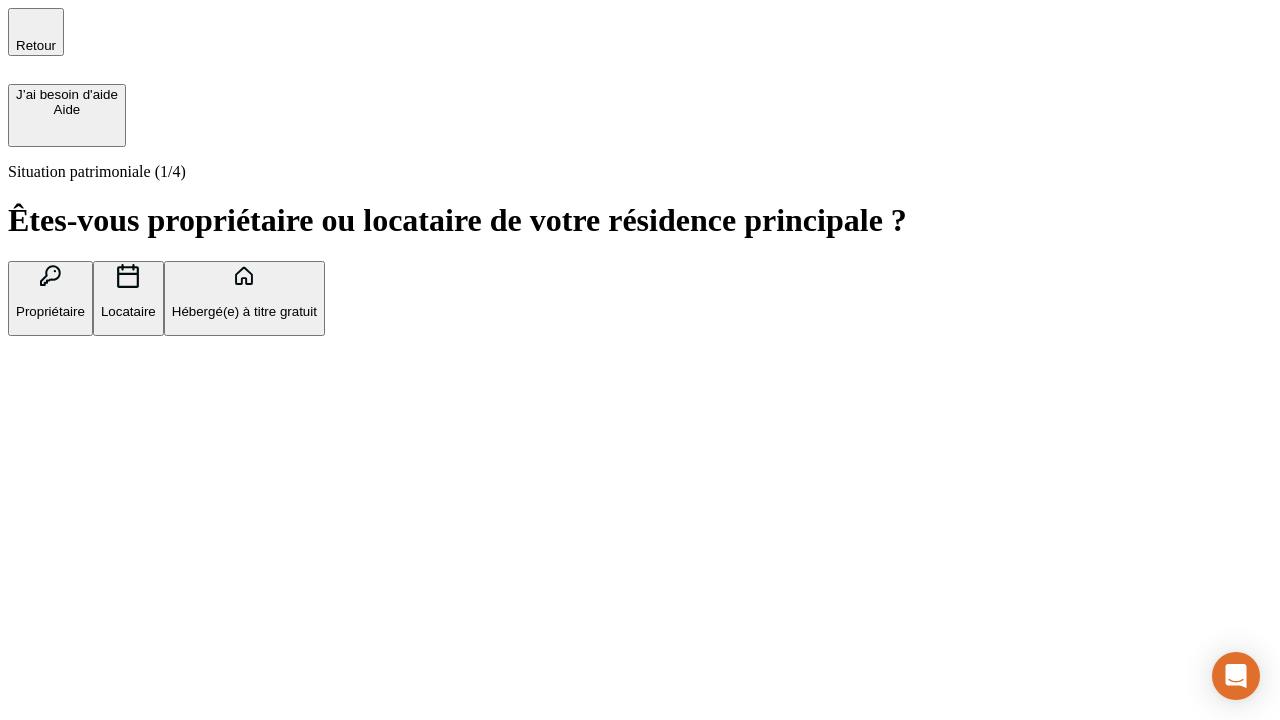 click on "Locataire" at bounding box center [128, 311] 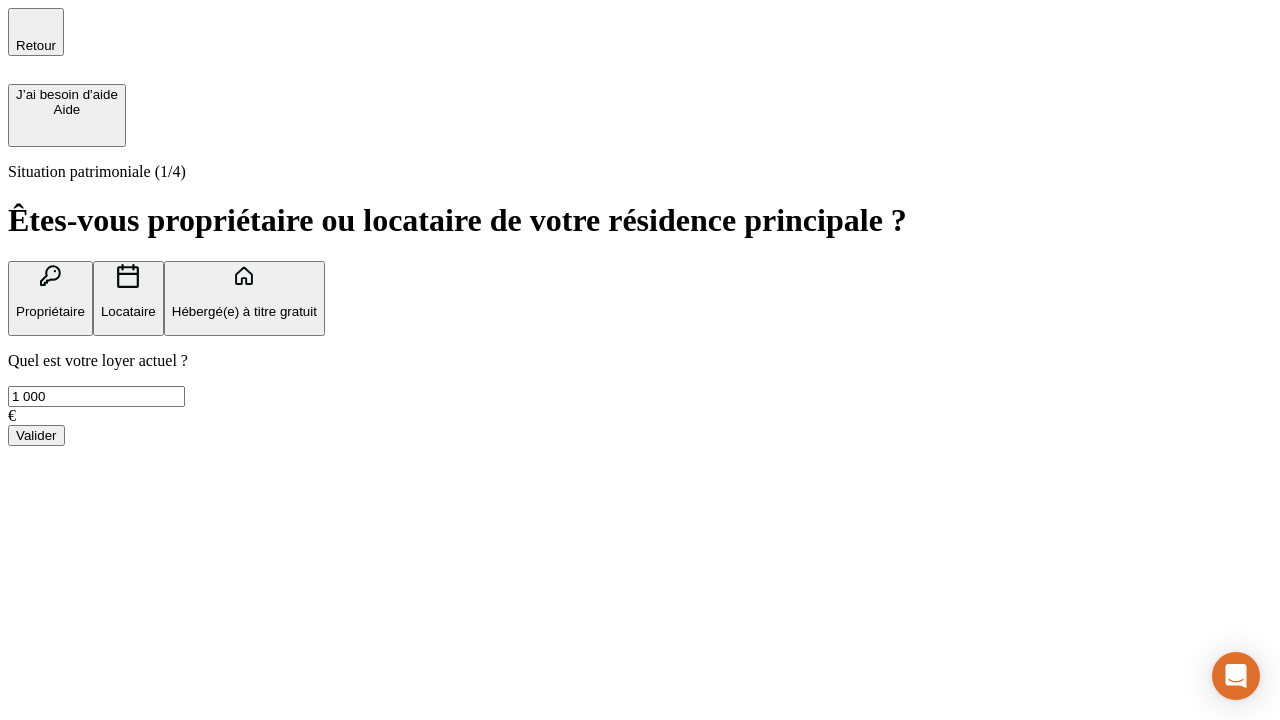 type on "1 000" 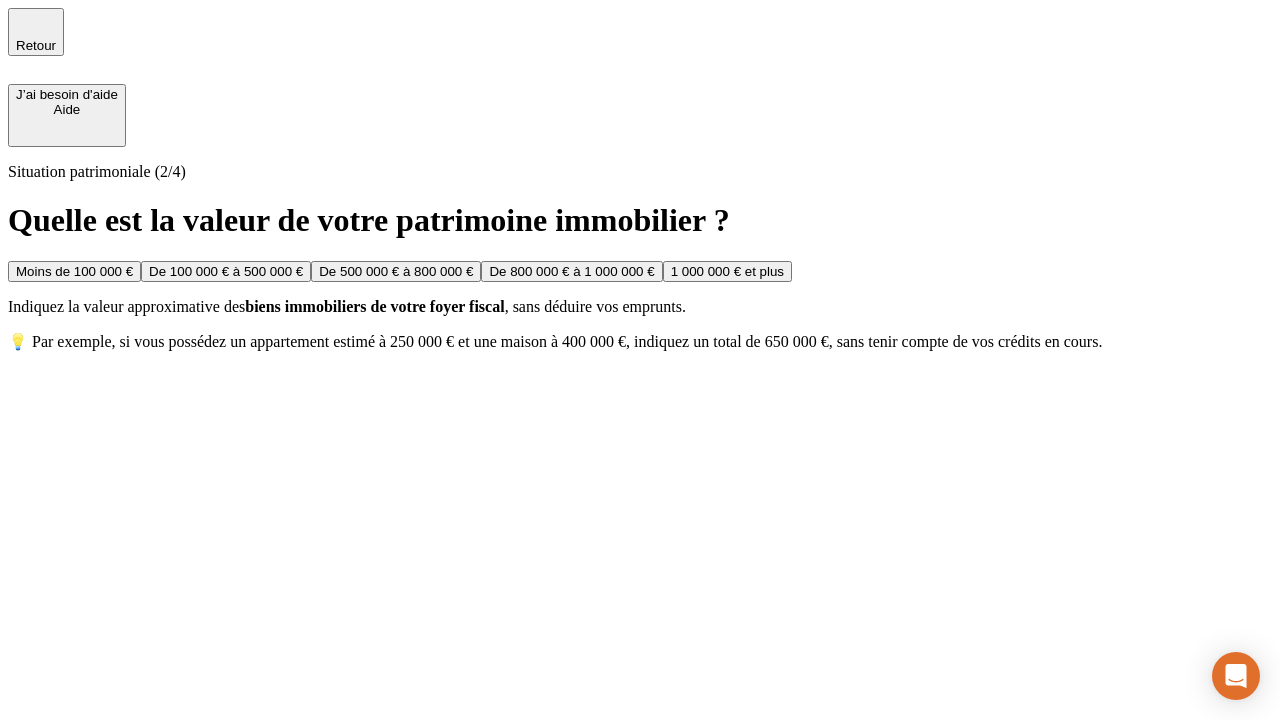 click on "Moins de 100 000 €" at bounding box center (74, 271) 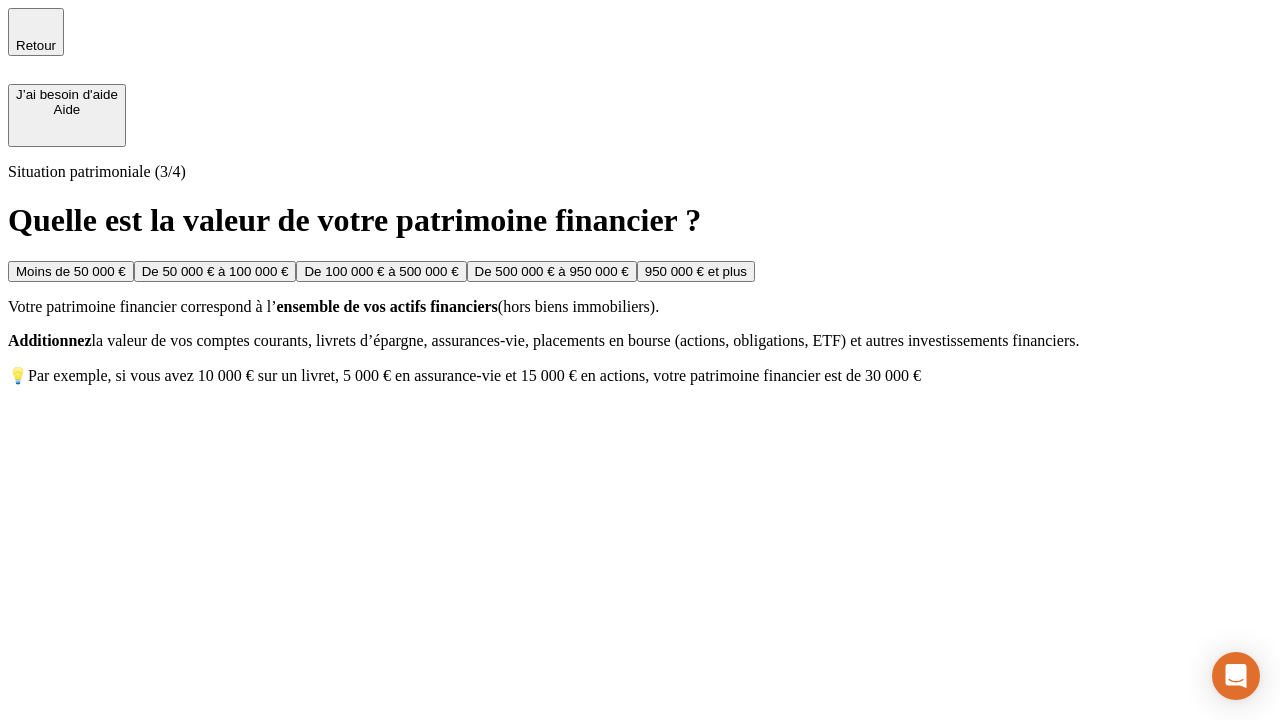 click on "Moins de 50 000 €" at bounding box center (71, 271) 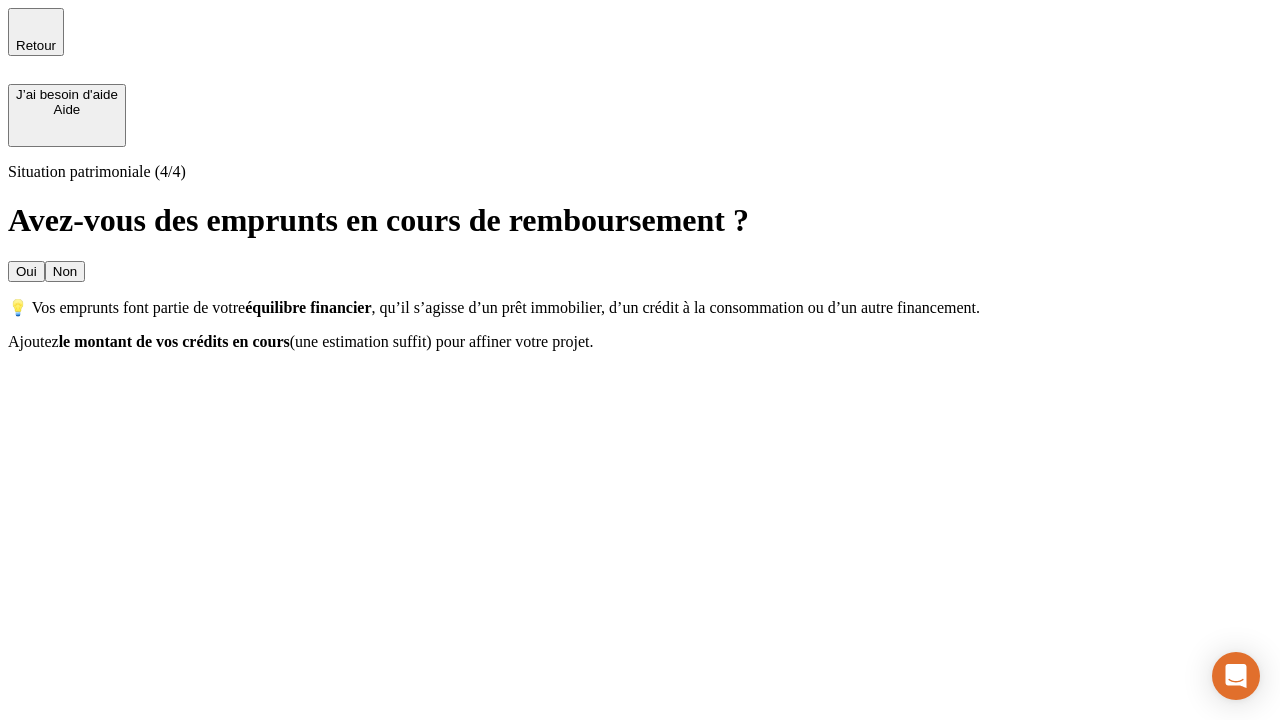 click on "Non" at bounding box center (65, 271) 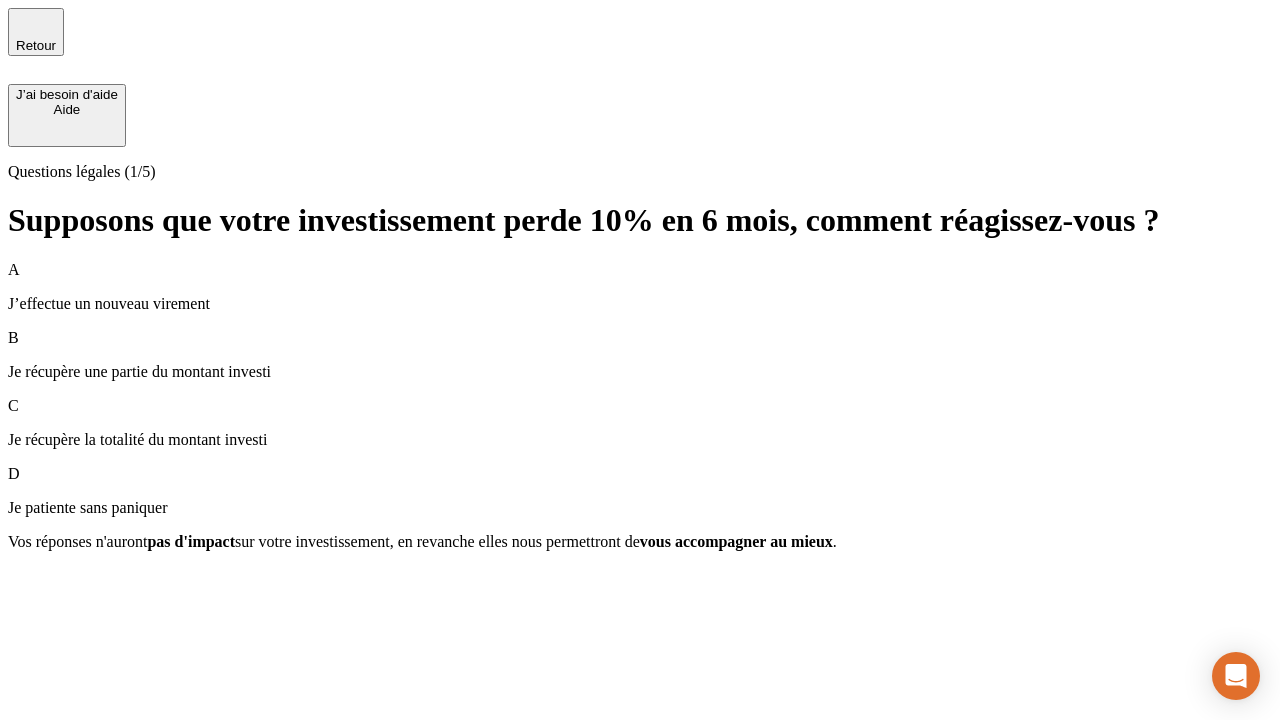 click on "Je récupère une partie du montant investi" at bounding box center (640, 372) 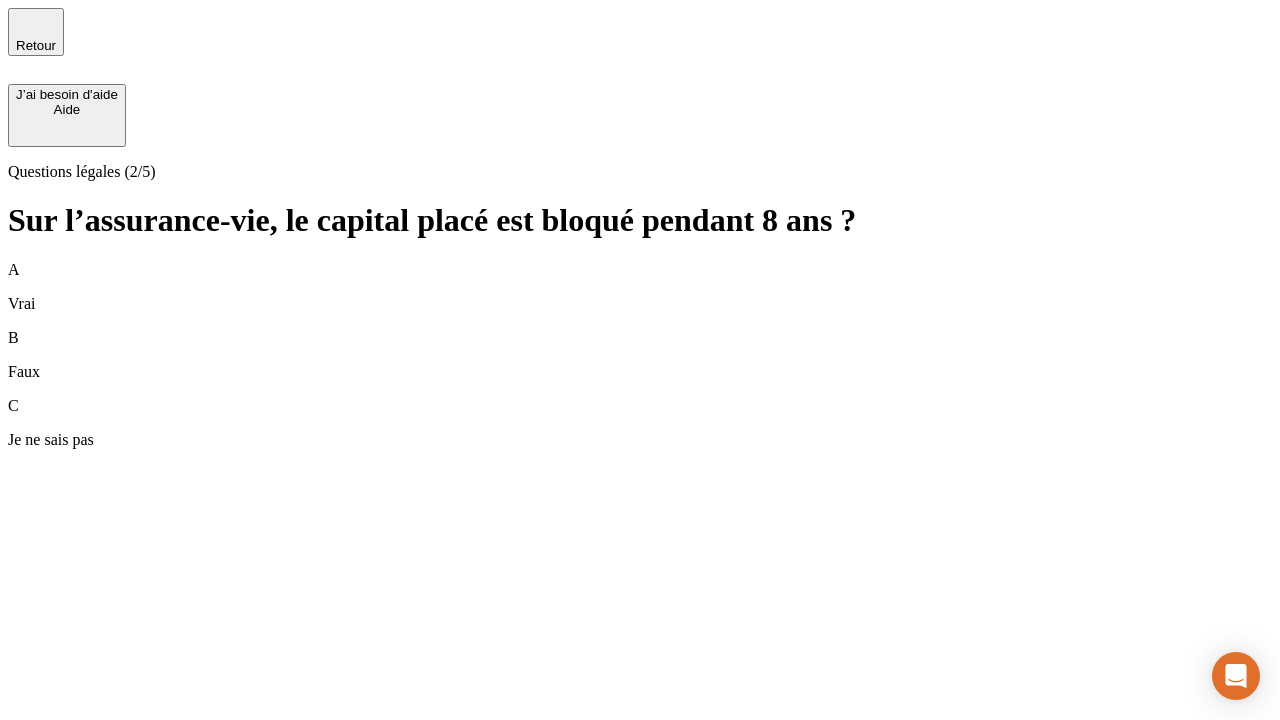 click on "B Faux" at bounding box center [640, 355] 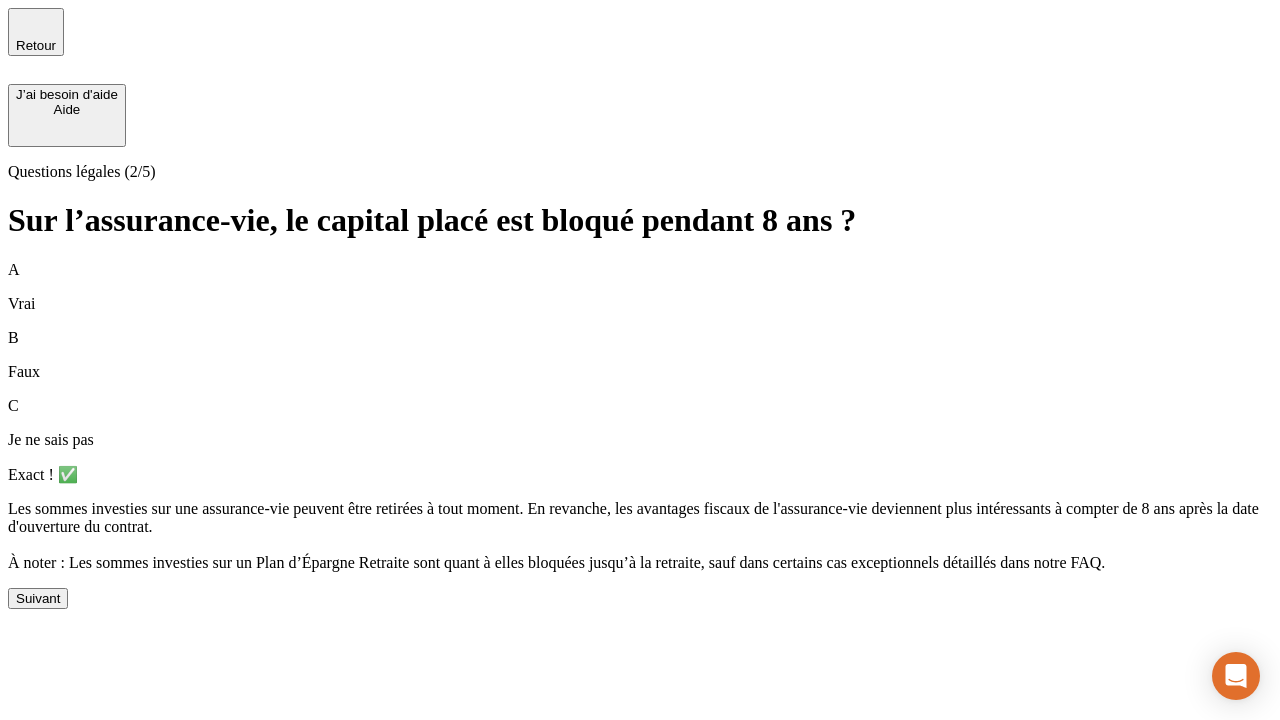 click on "Suivant" at bounding box center (38, 598) 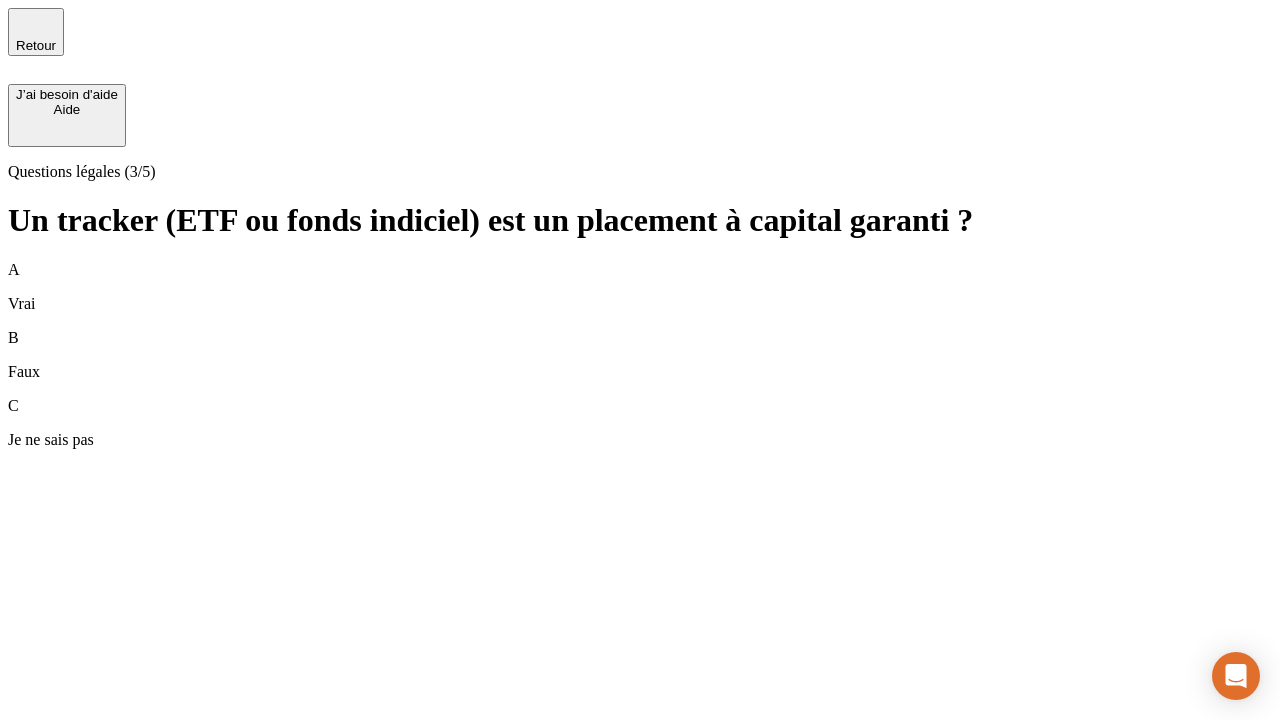 click on "B Faux" at bounding box center (640, 355) 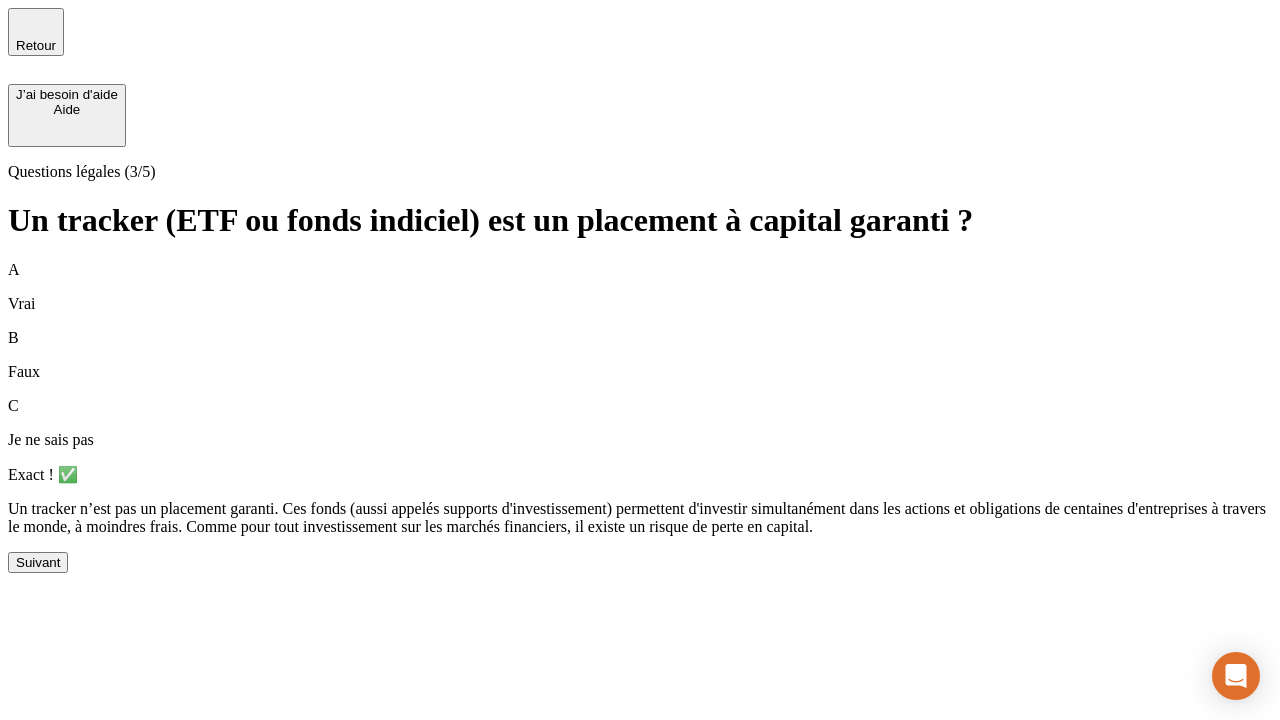 click on "Suivant" at bounding box center (38, 562) 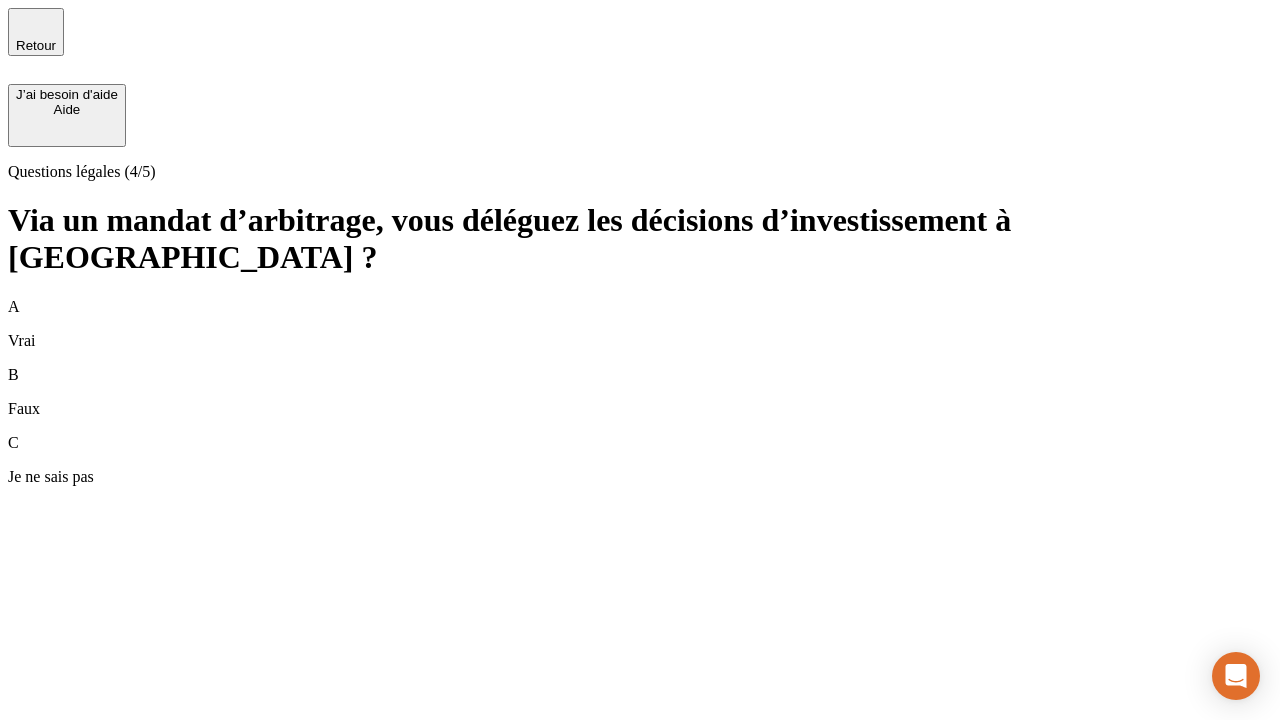 click on "A Vrai" at bounding box center [640, 324] 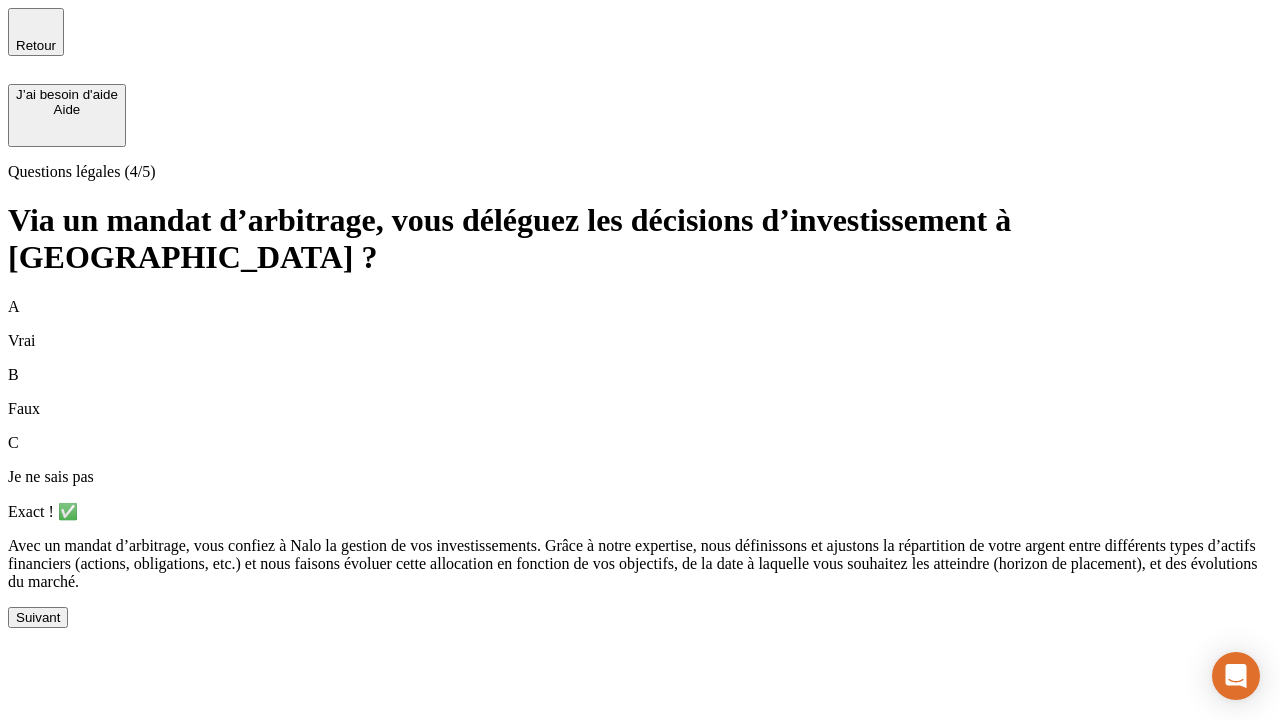 click on "Suivant" at bounding box center [38, 617] 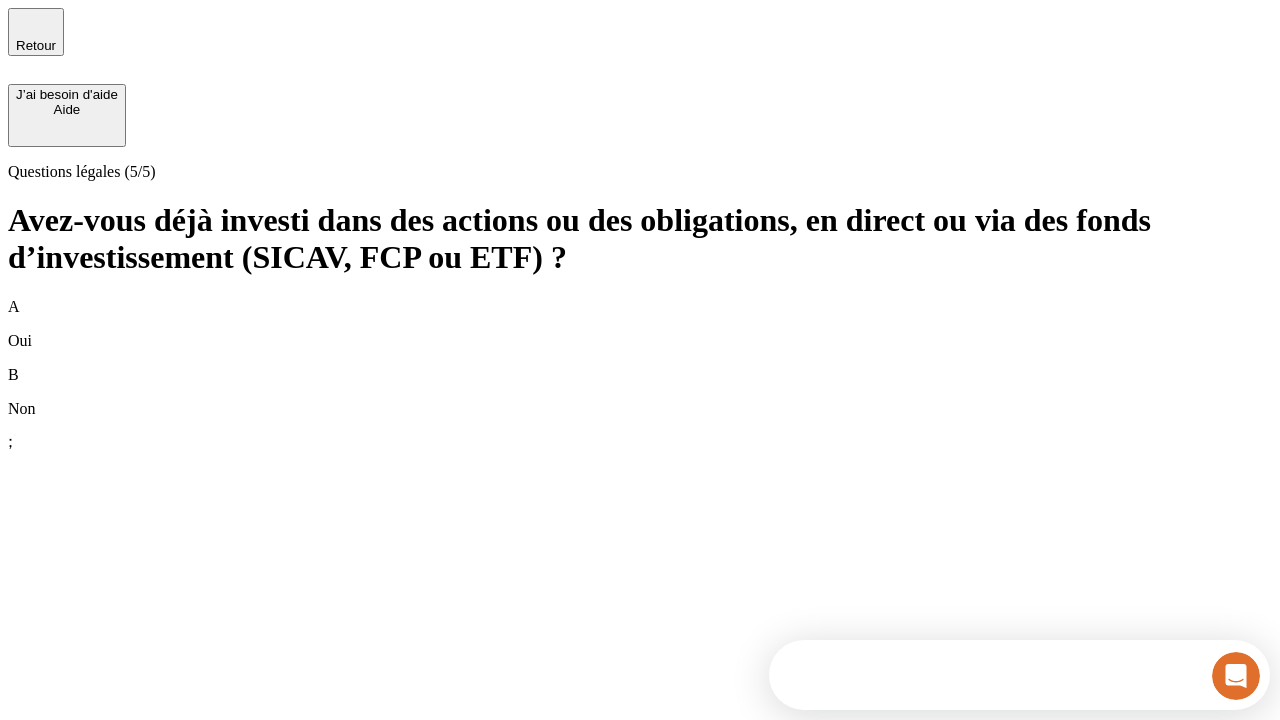 scroll, scrollTop: 0, scrollLeft: 0, axis: both 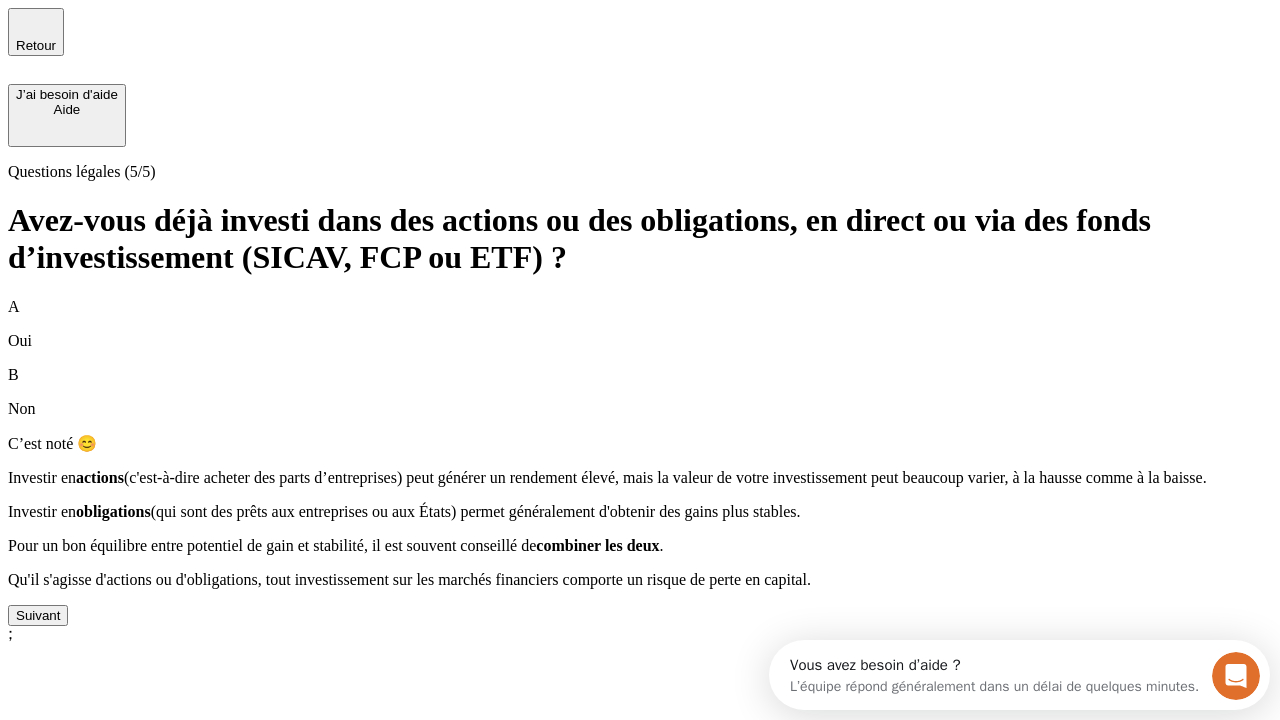 click on "Suivant" at bounding box center (38, 615) 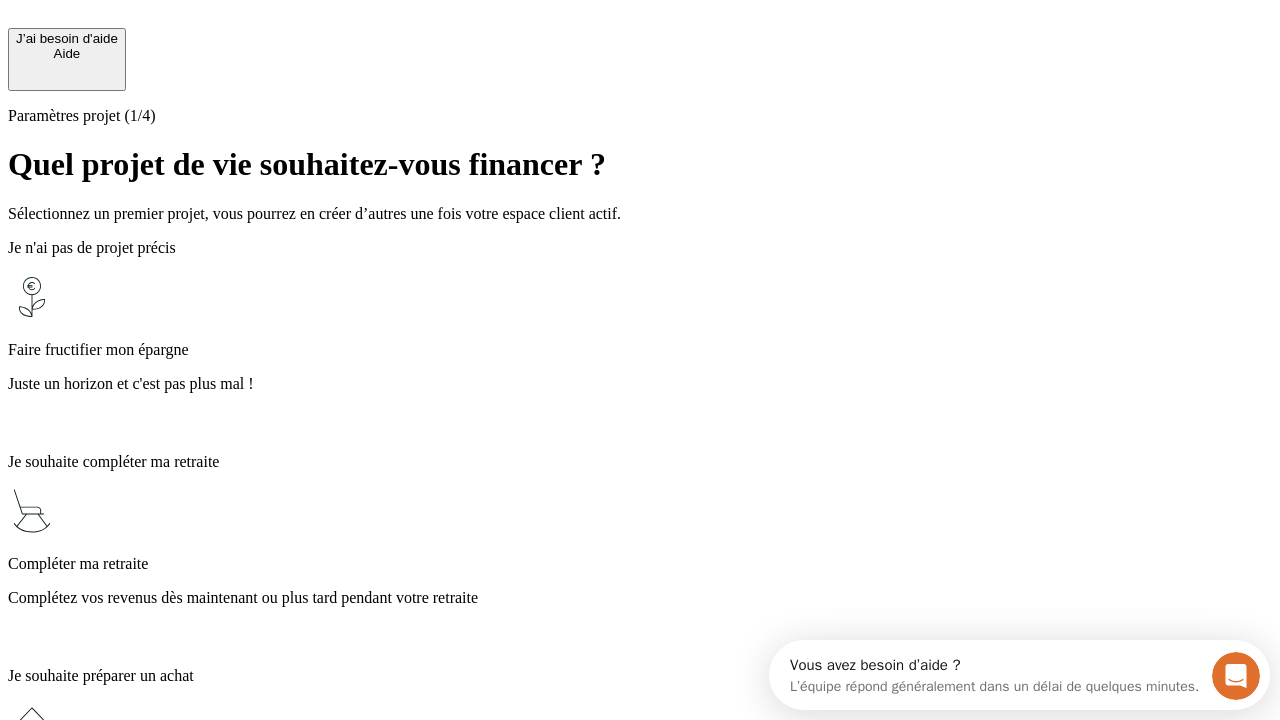 click on "Complétez vos revenus dès maintenant ou plus tard pendant votre retraite" at bounding box center [640, 598] 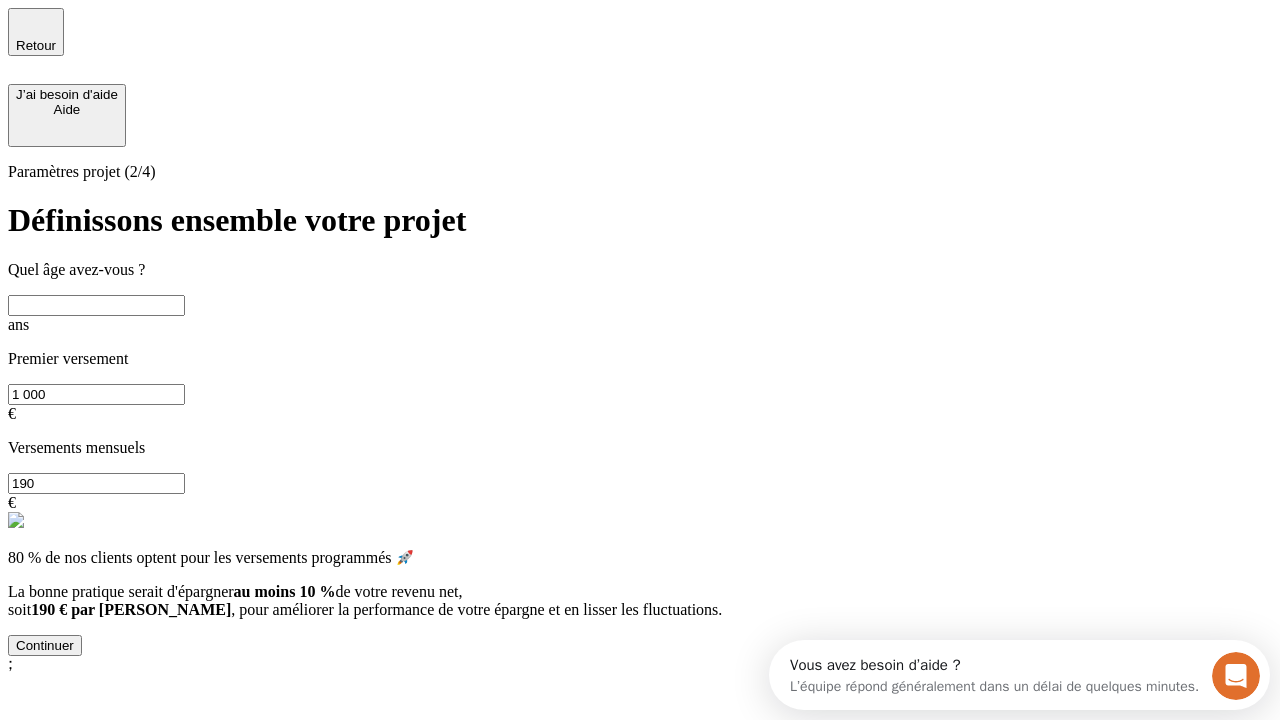 click at bounding box center [96, 305] 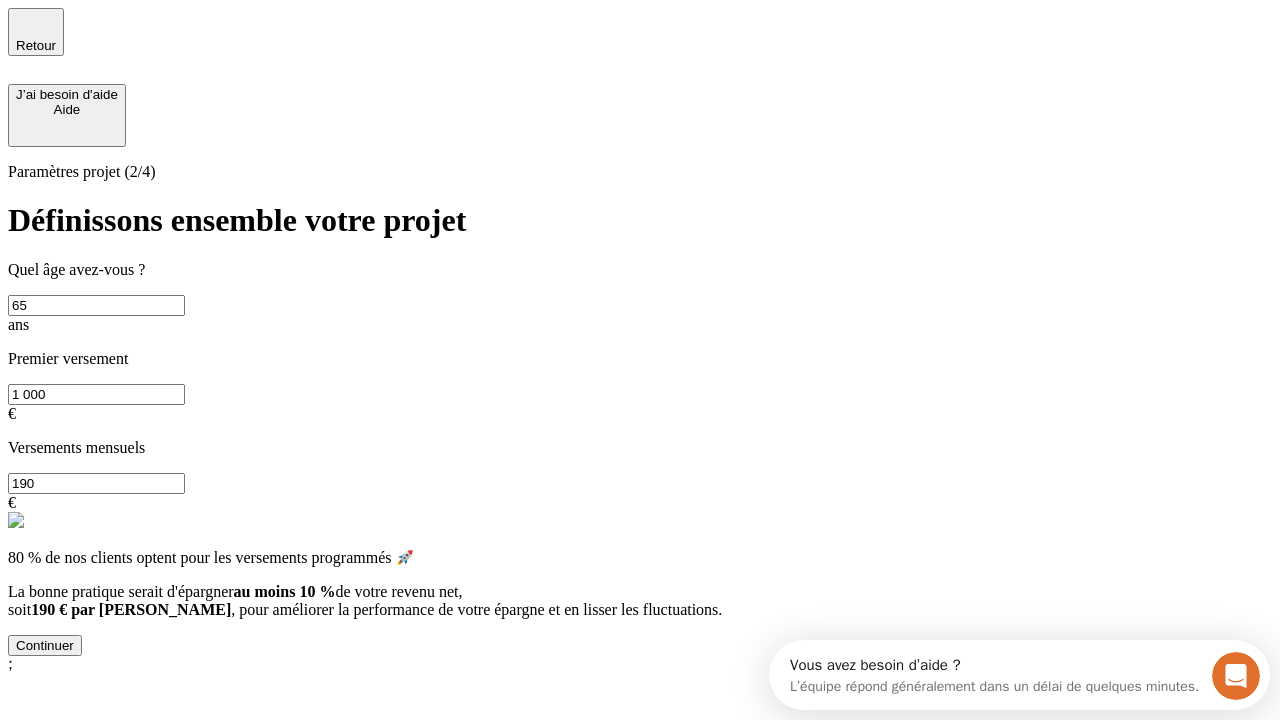type on "65" 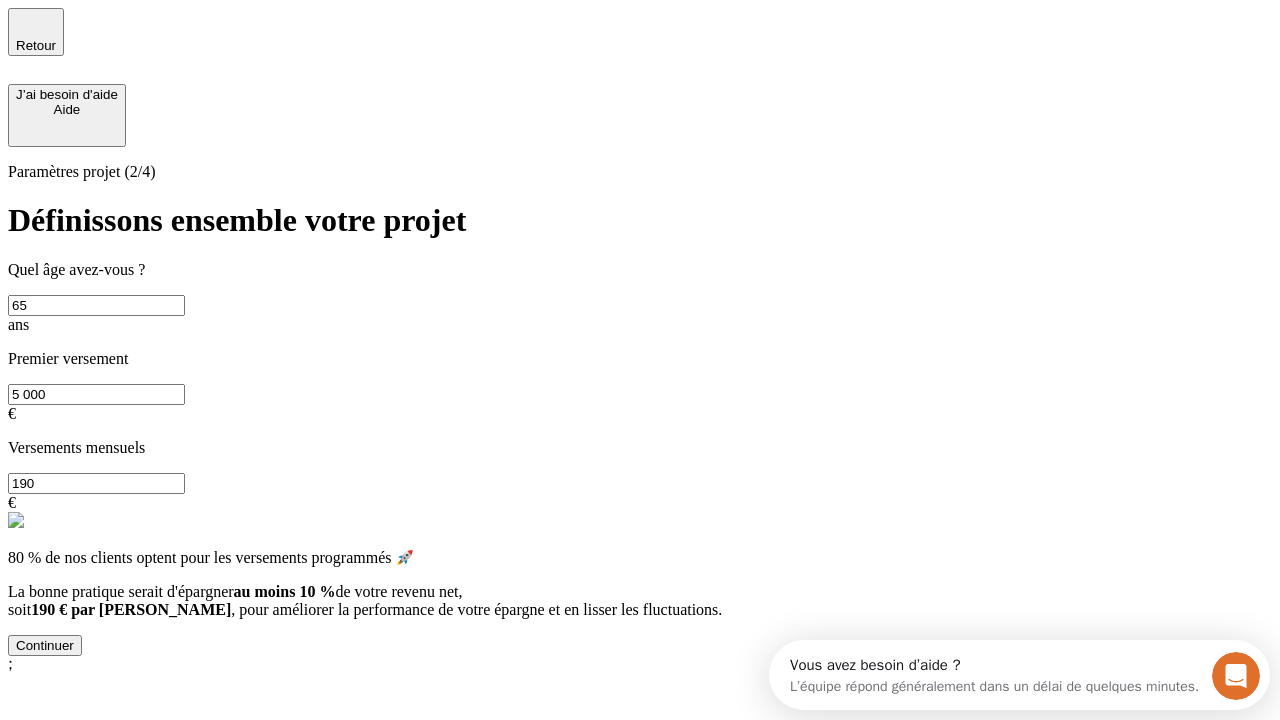 type on "5 000" 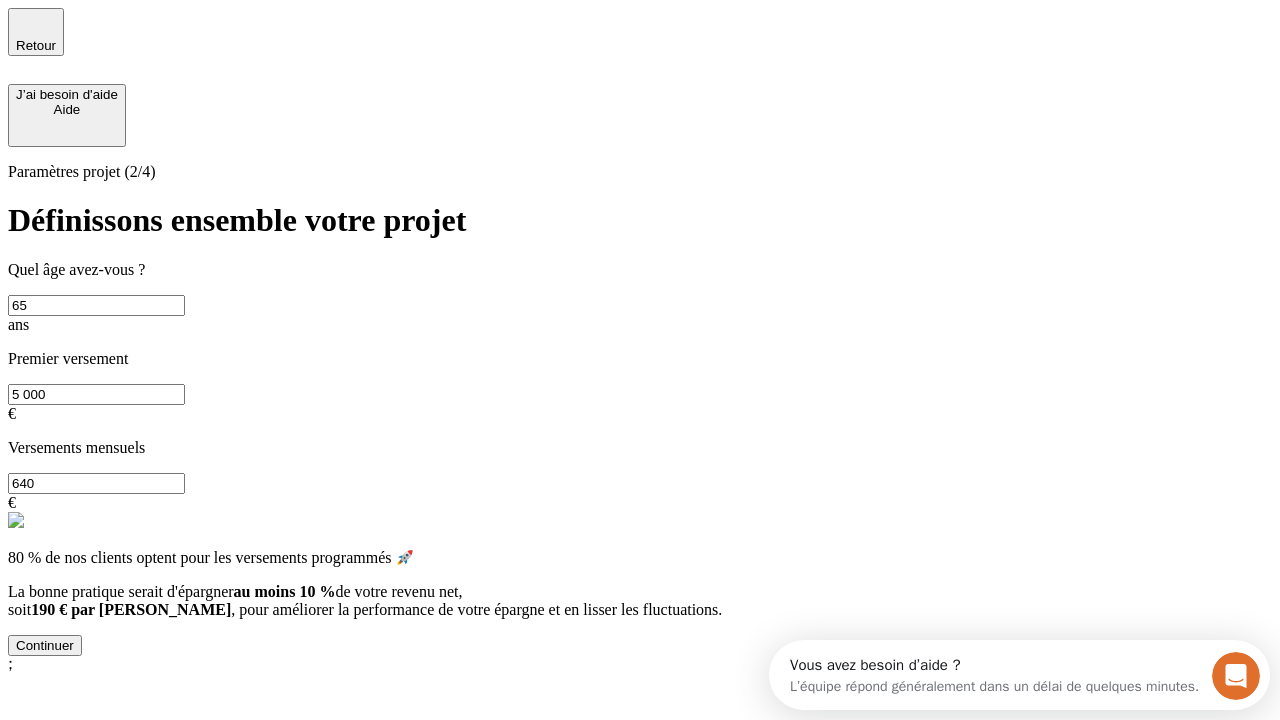 type on "640" 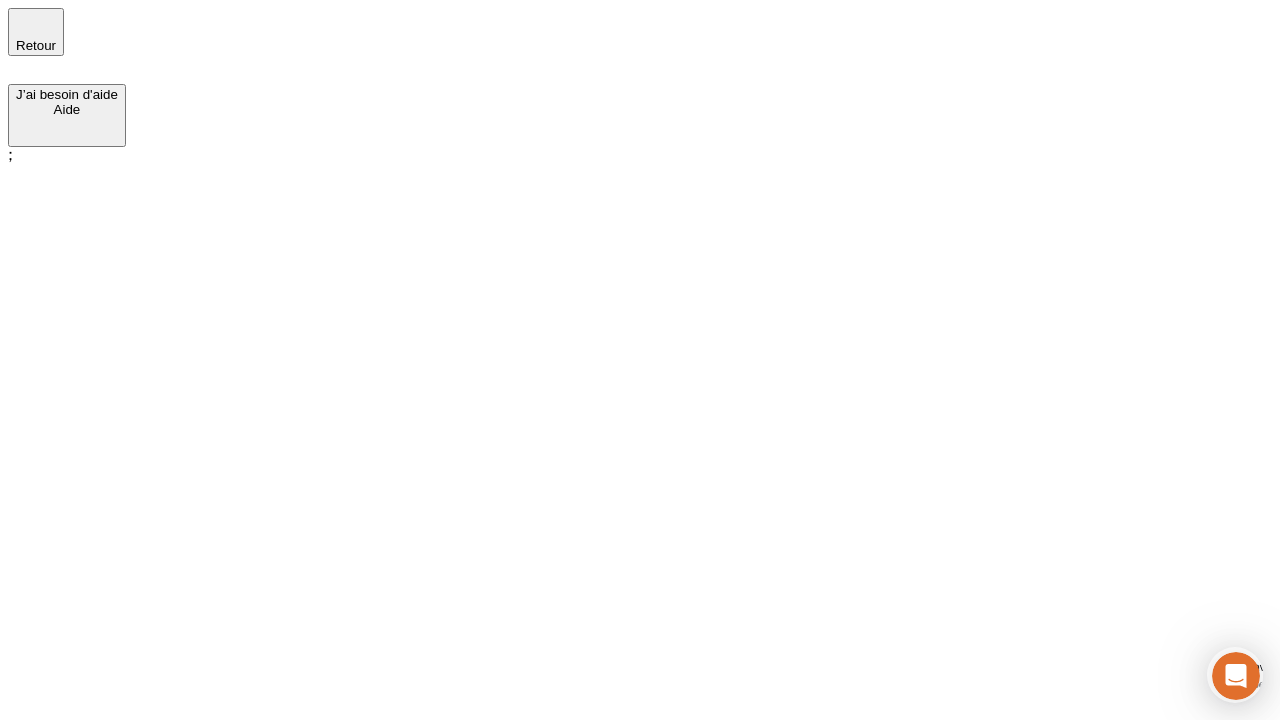 scroll, scrollTop: 0, scrollLeft: 0, axis: both 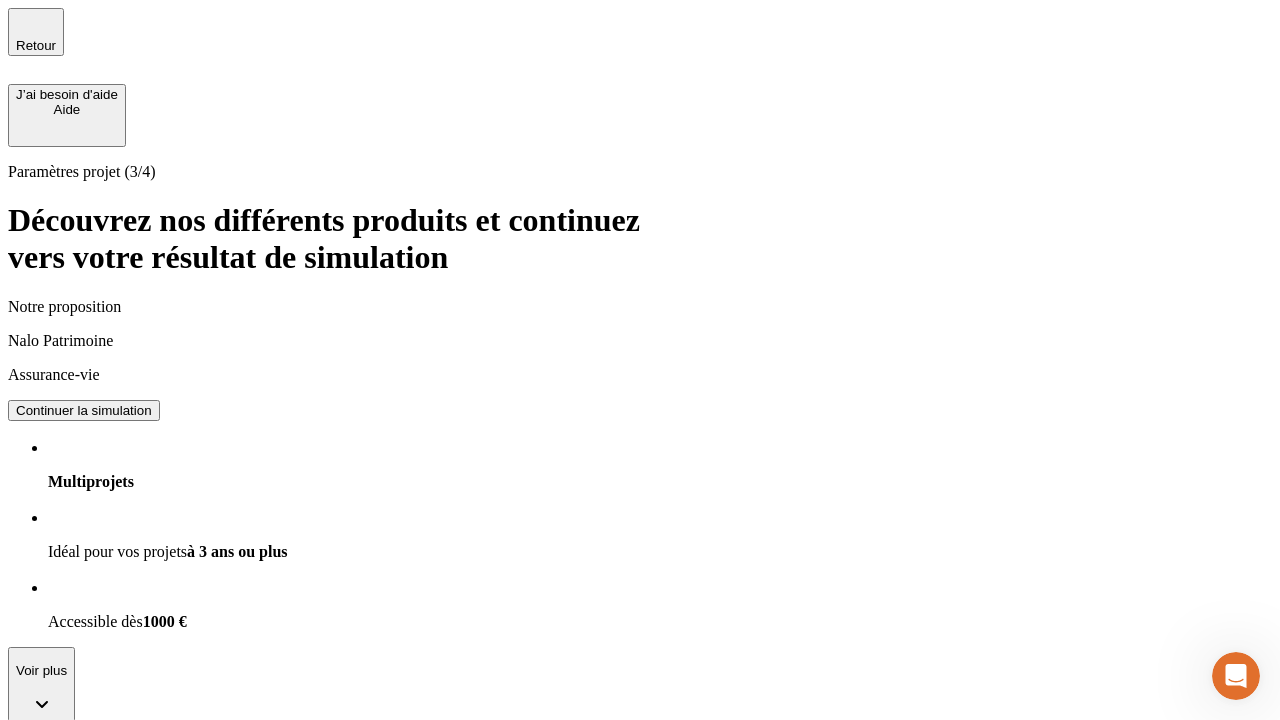 click on "Continuer la simulation" at bounding box center (84, 410) 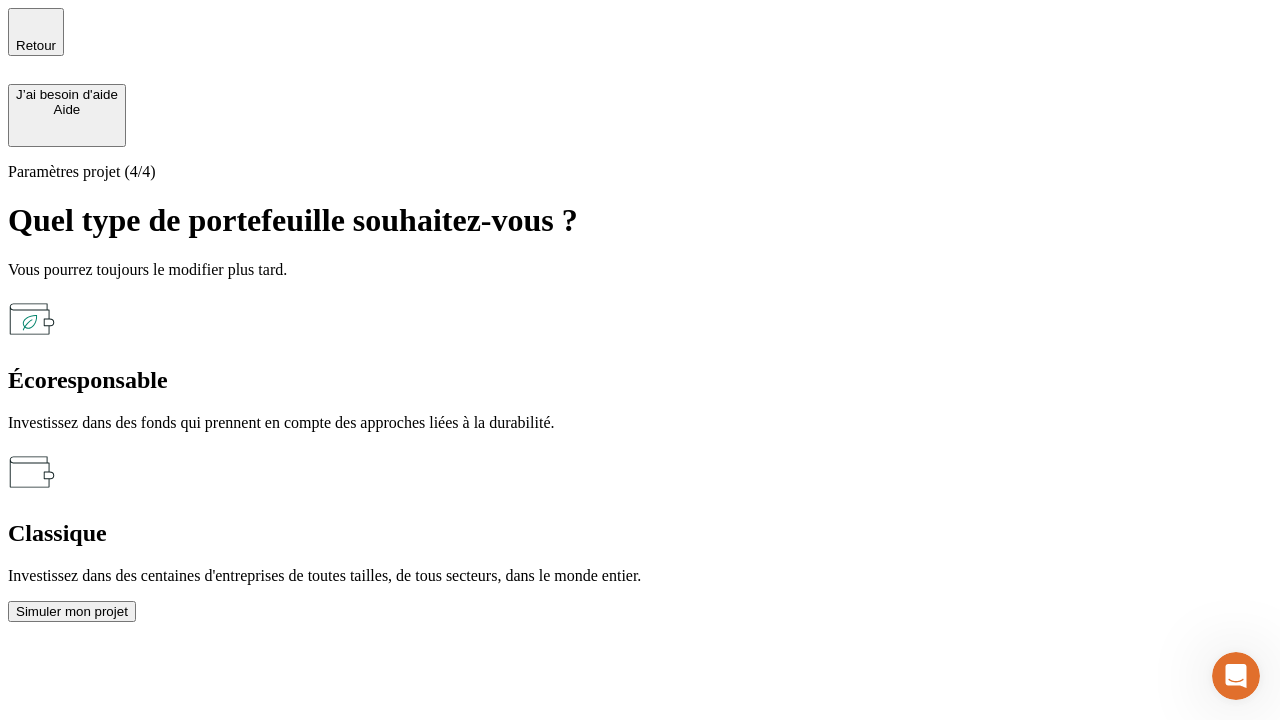 click on "Écoresponsable" at bounding box center [640, 380] 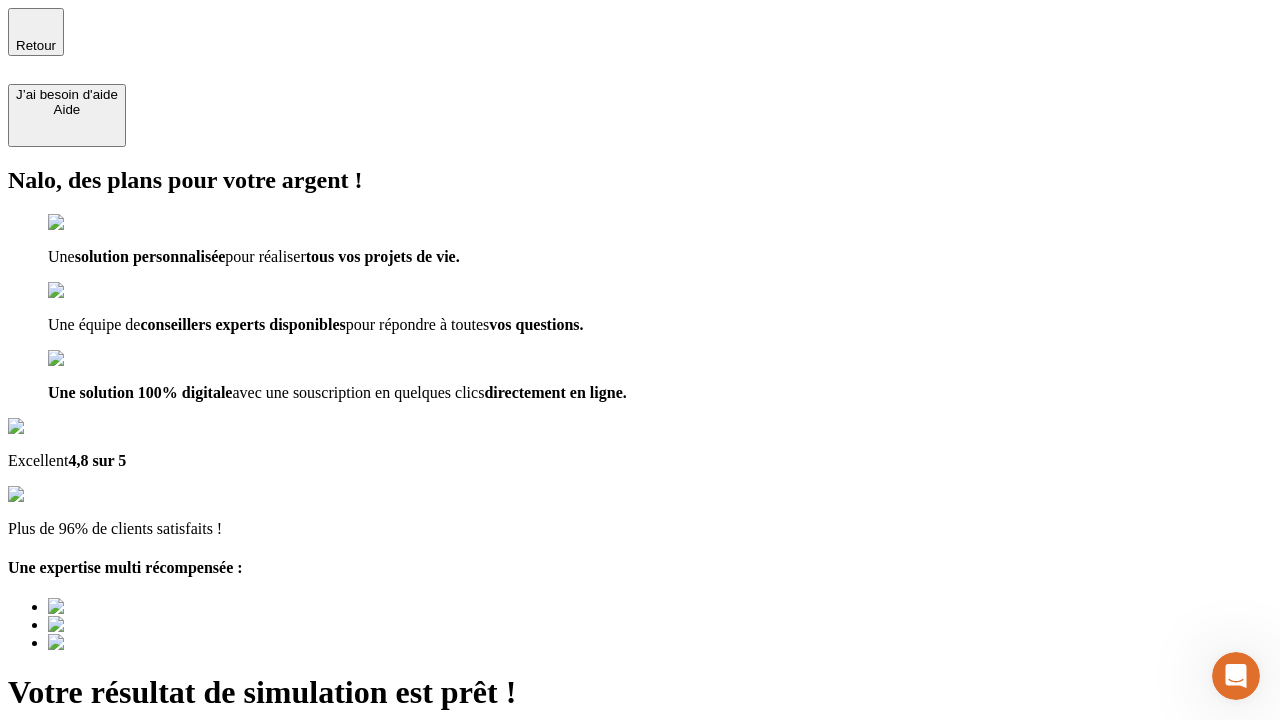 click on "Découvrir ma simulation" at bounding box center (87, 797) 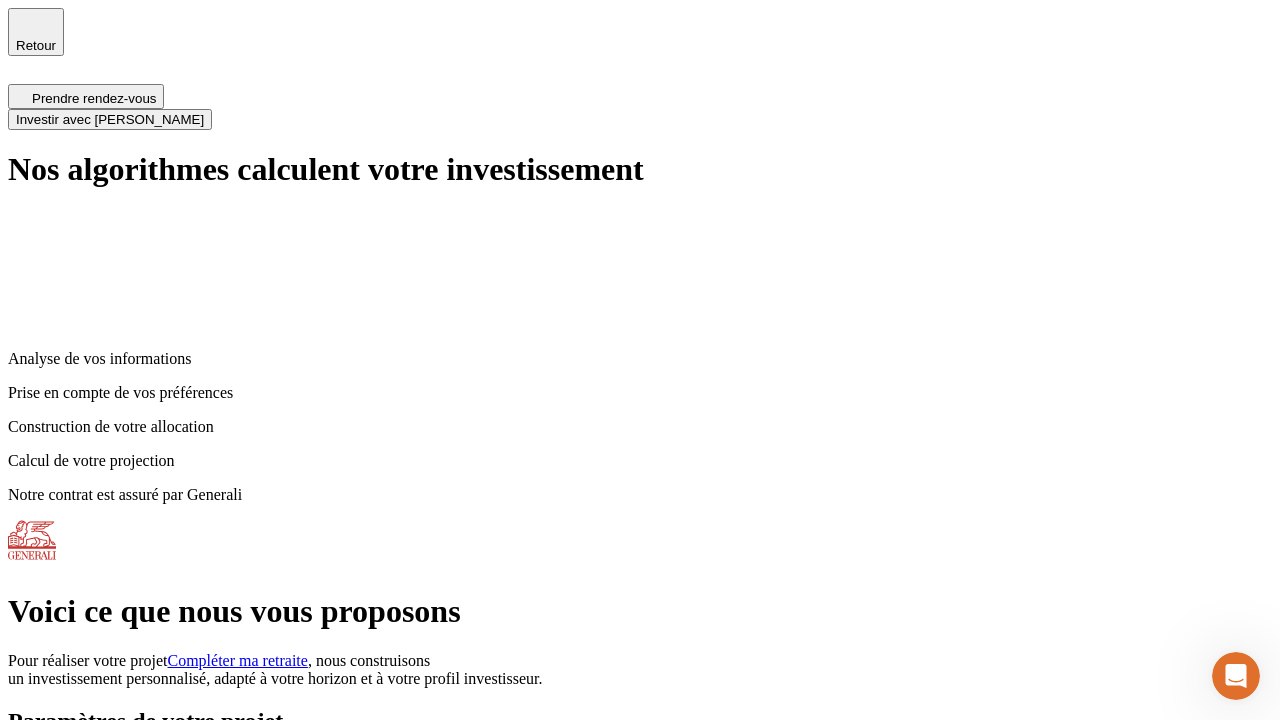 click on "Investir avec [PERSON_NAME]" at bounding box center (110, 119) 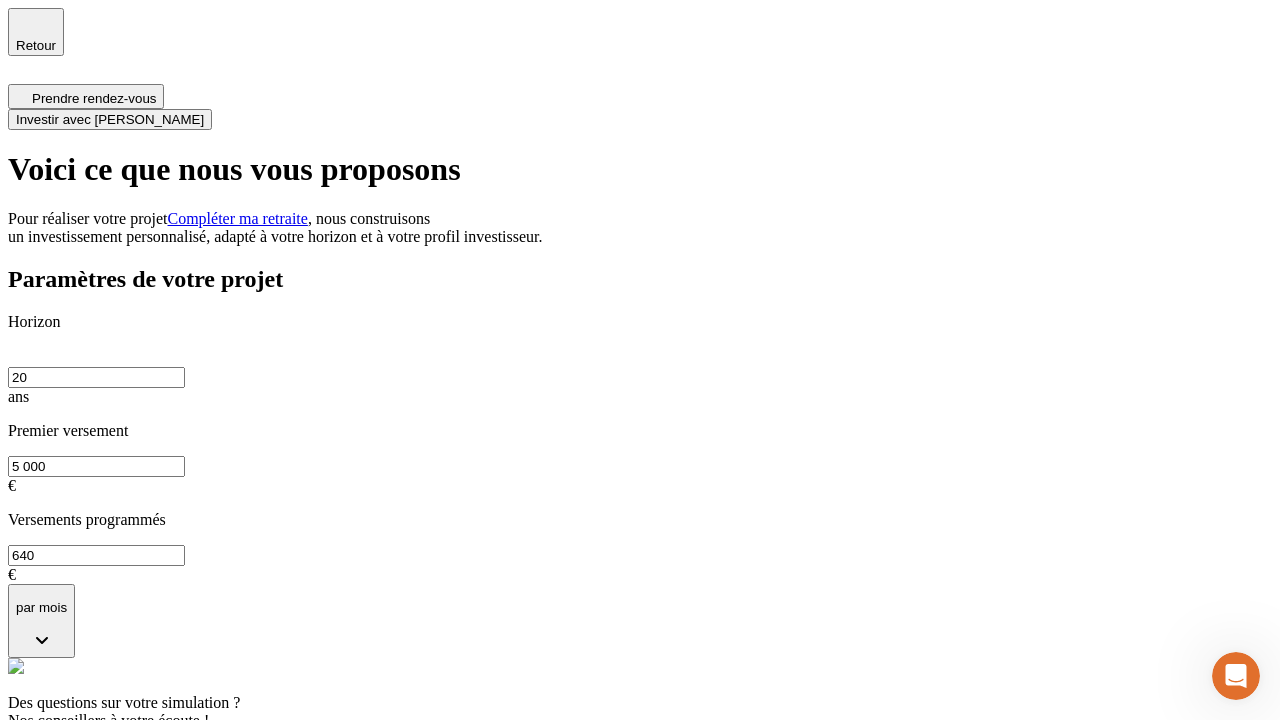 scroll, scrollTop: 6, scrollLeft: 0, axis: vertical 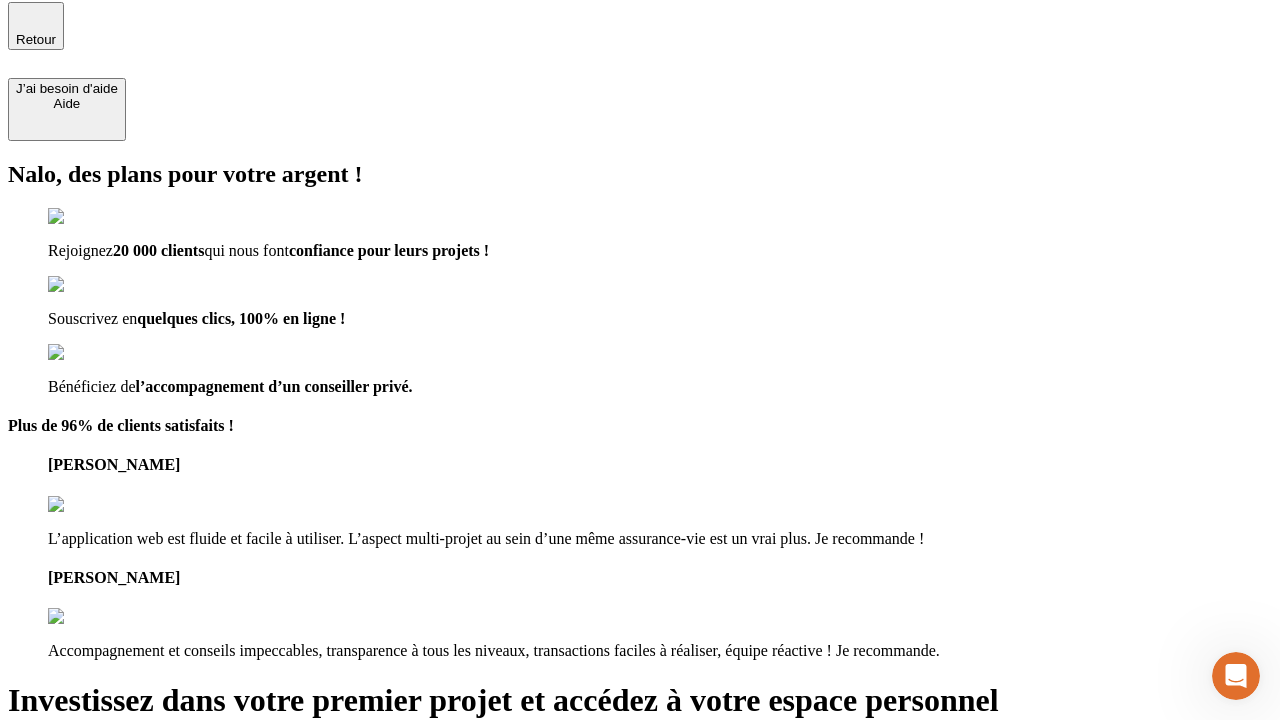 type on "[EMAIL_ADDRESS][DOMAIN_NAME]" 